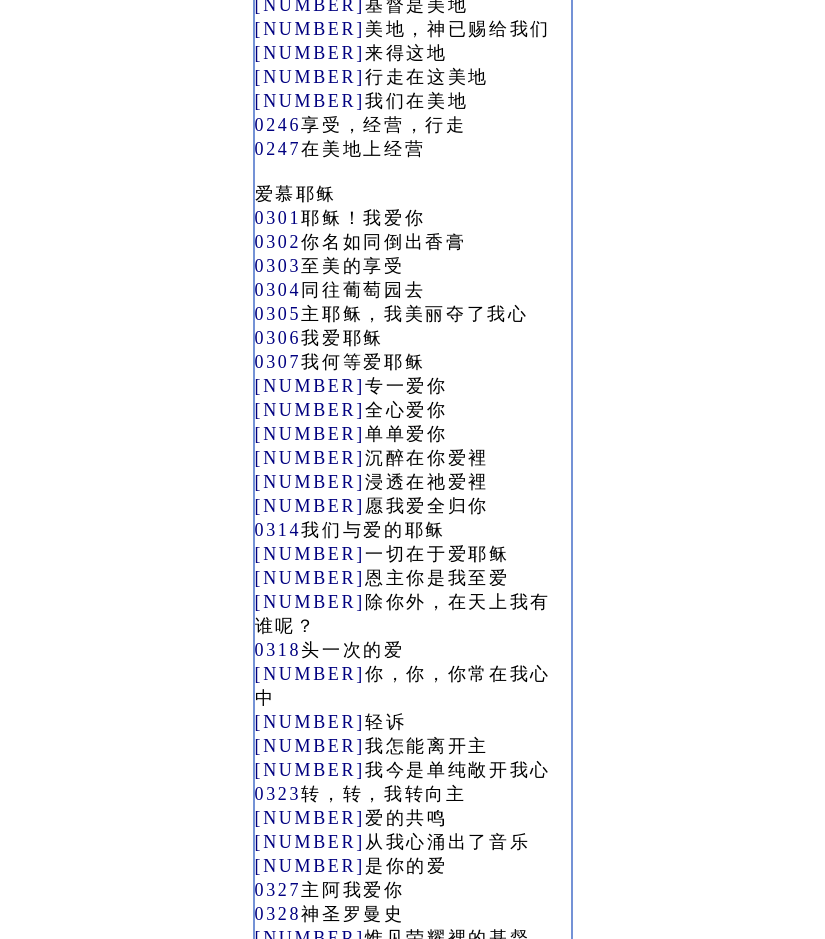 scroll, scrollTop: 2900, scrollLeft: 0, axis: vertical 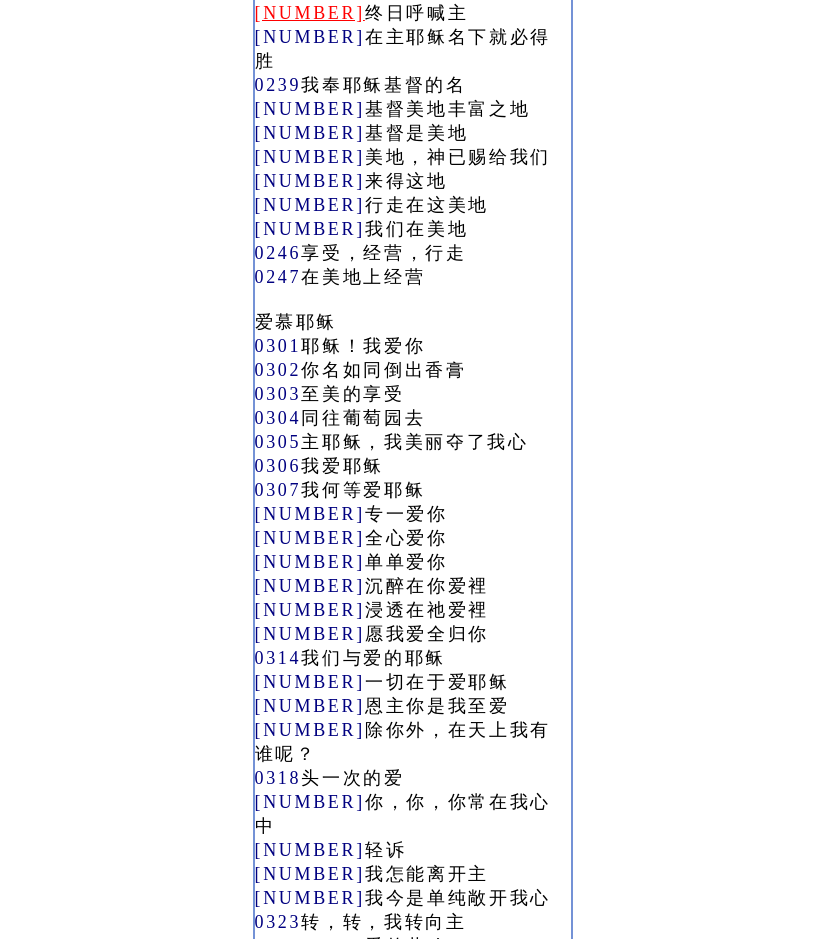 click on "0237" at bounding box center (310, 13) 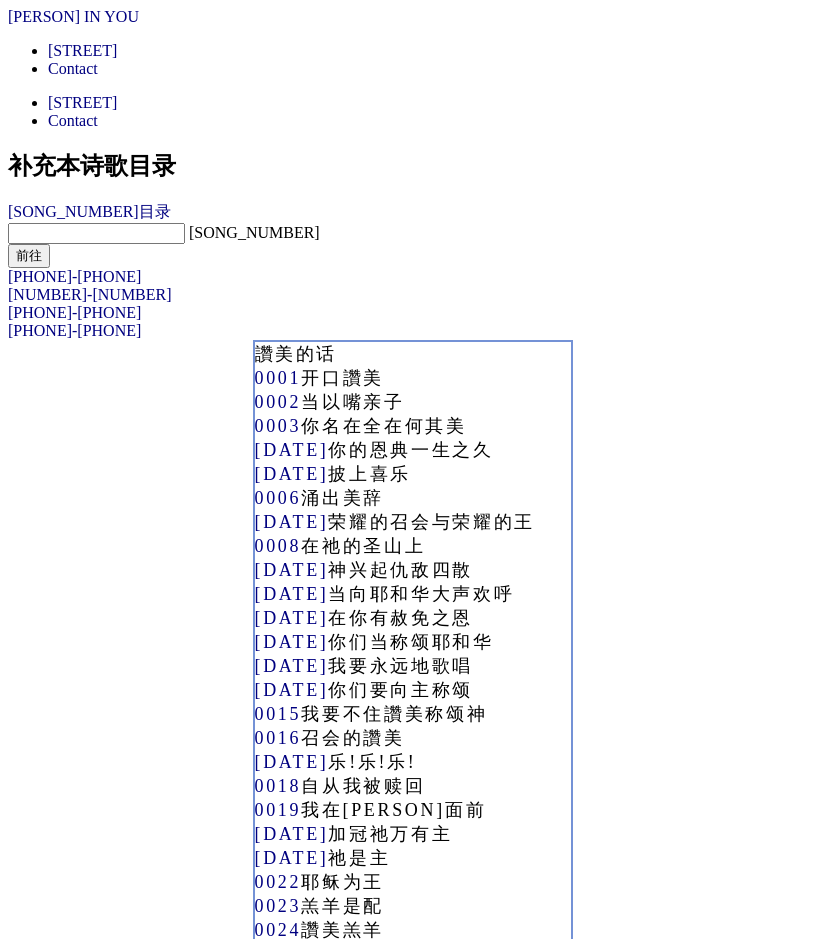 scroll, scrollTop: 2900, scrollLeft: 0, axis: vertical 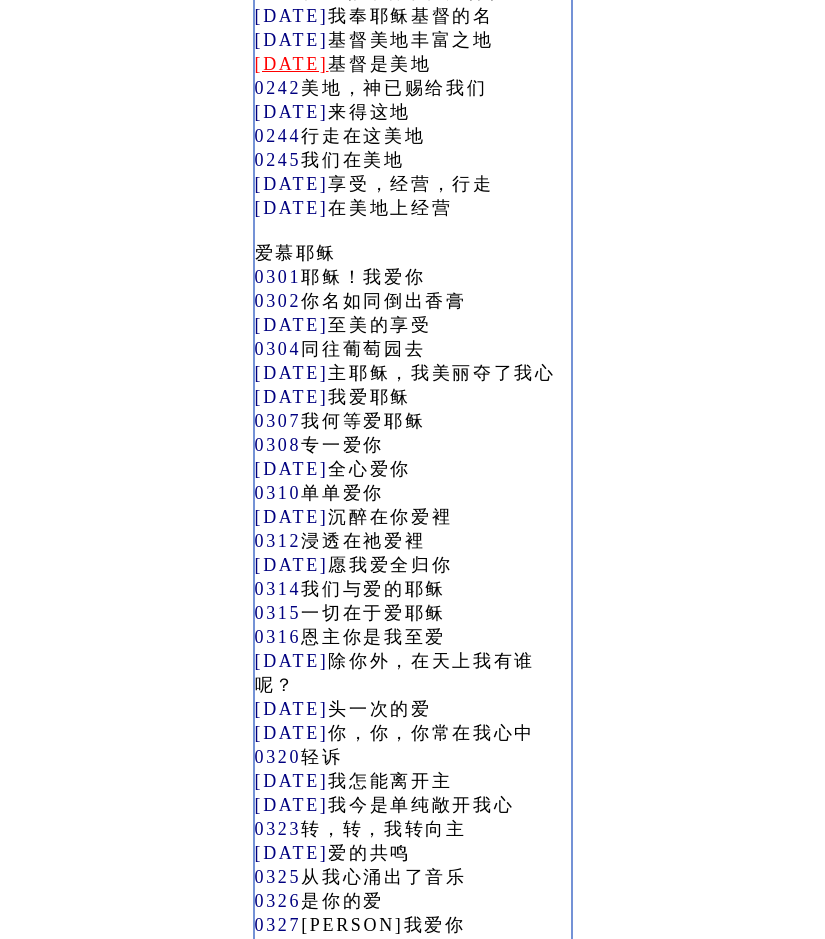 click on "[DATE]" at bounding box center [292, 64] 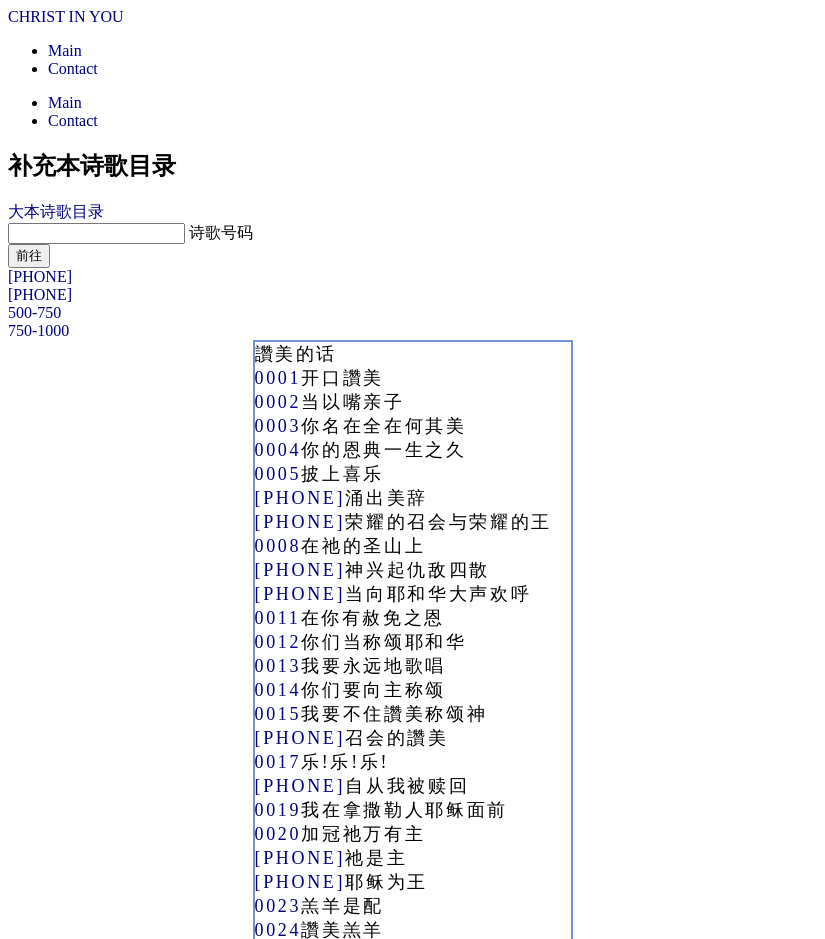 scroll, scrollTop: 2900, scrollLeft: 0, axis: vertical 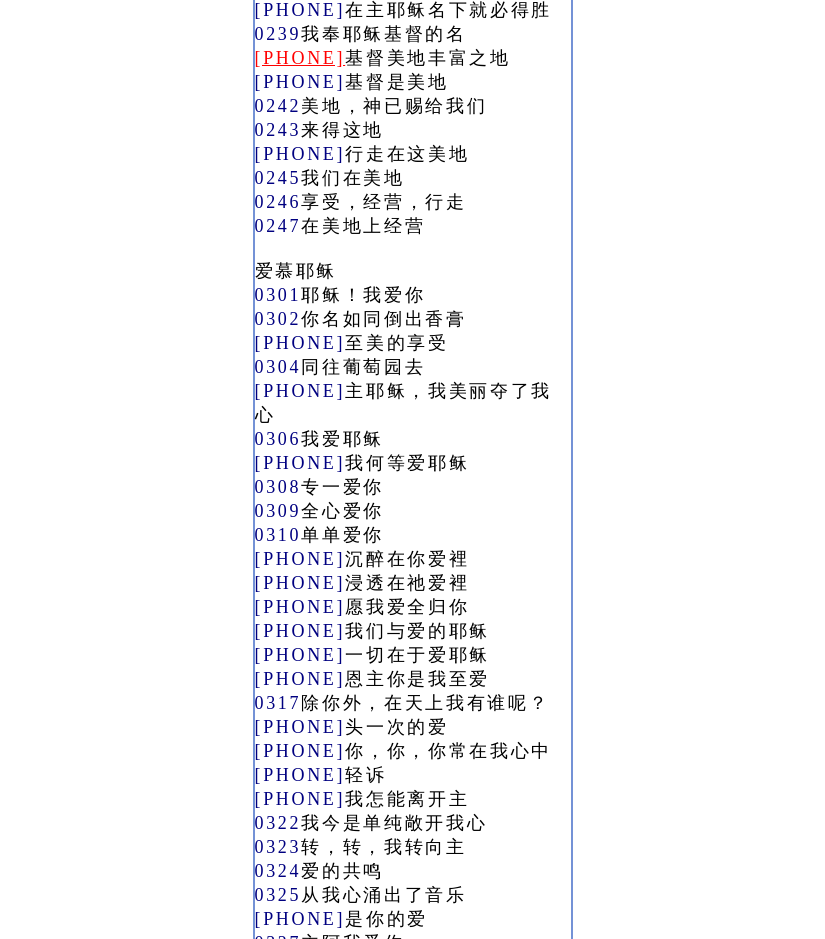 click on "[DATE]" at bounding box center [300, 58] 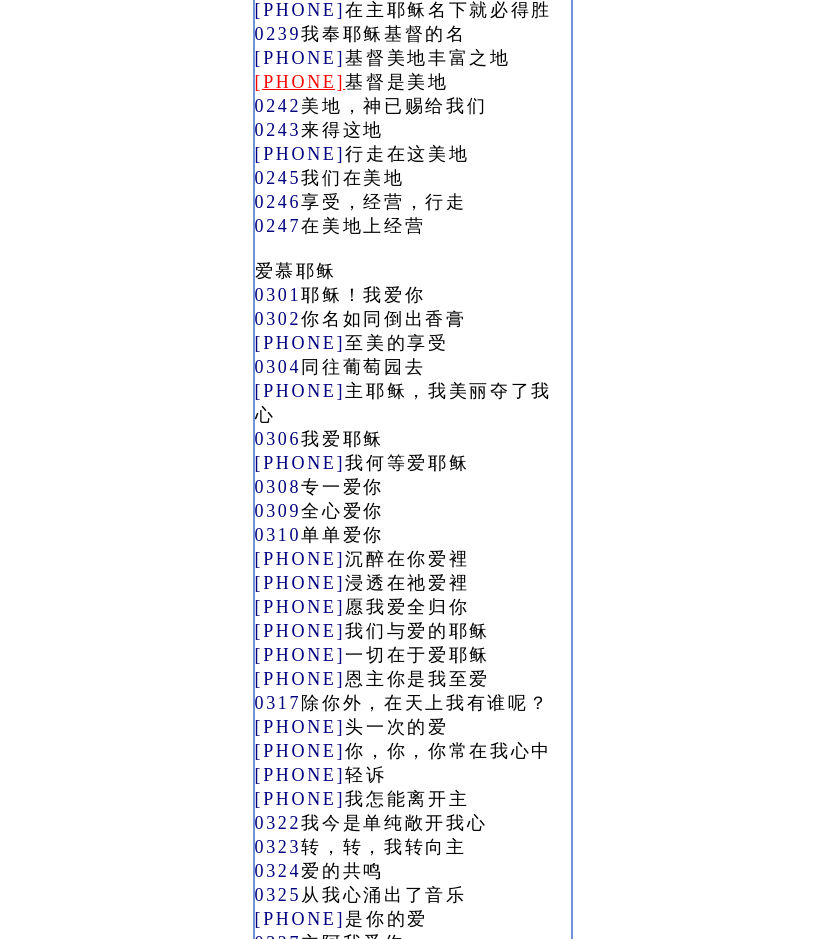 click on "[DATE]" at bounding box center [300, 82] 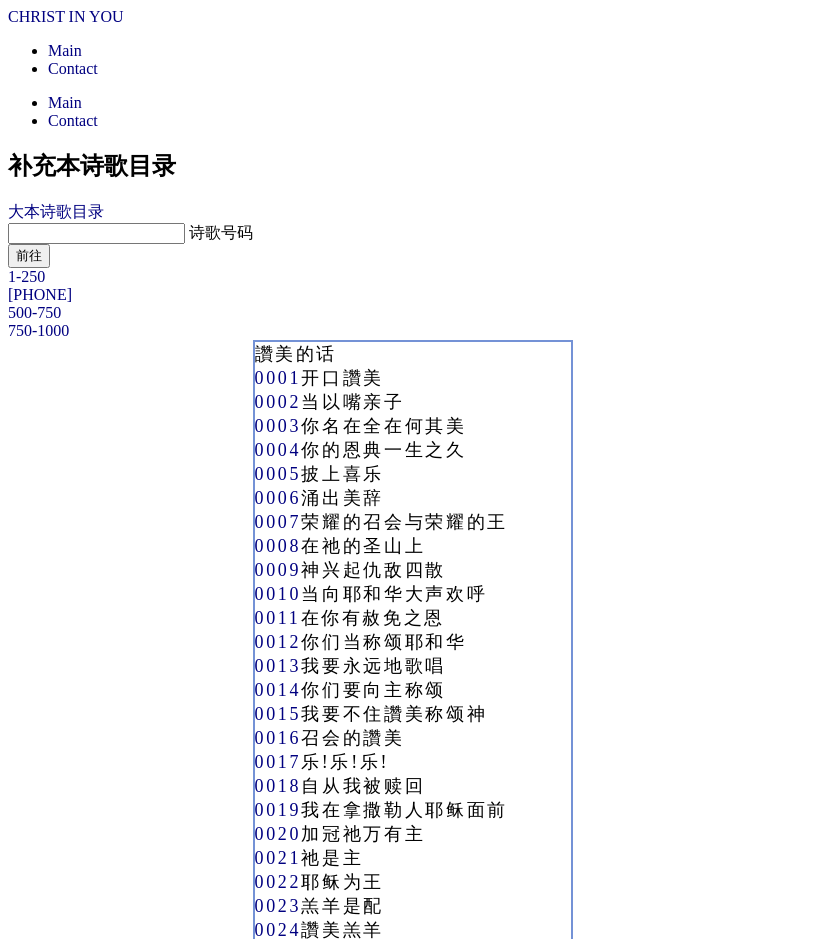 scroll, scrollTop: 2900, scrollLeft: 0, axis: vertical 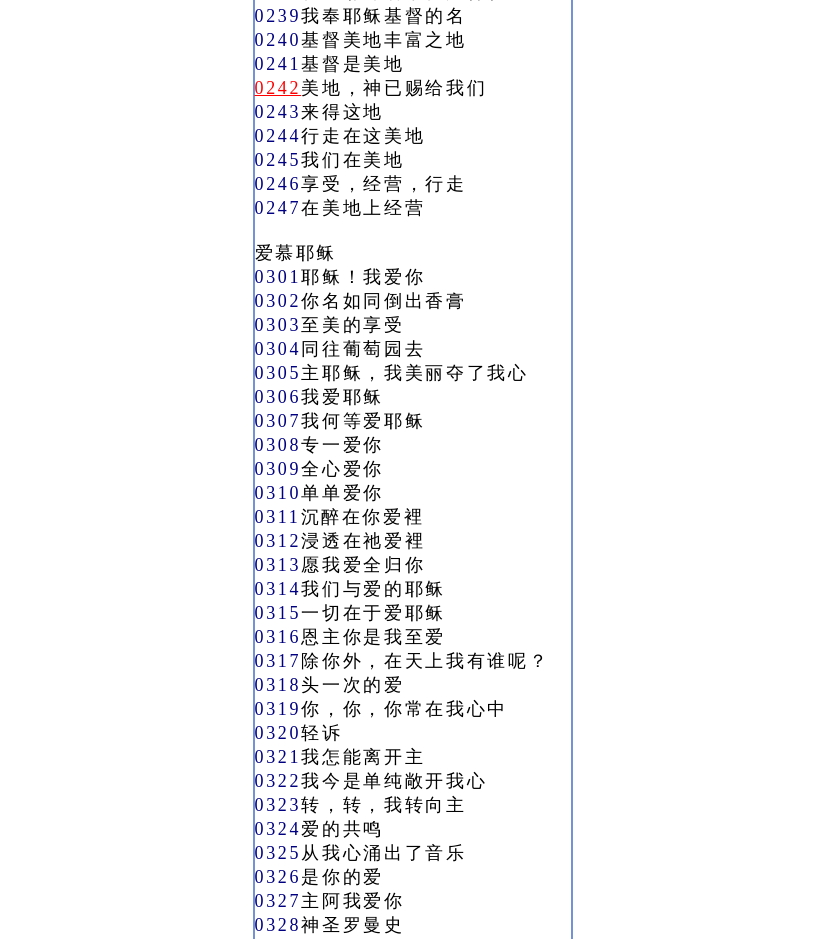 click on "0242" at bounding box center [278, 88] 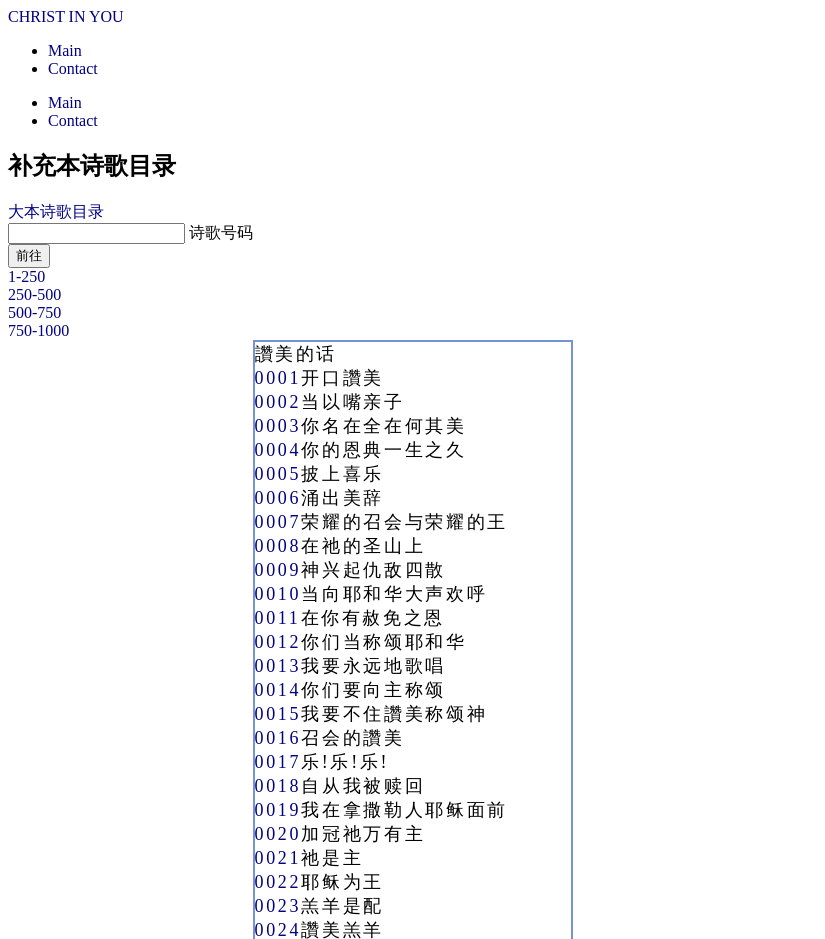 scroll, scrollTop: 2900, scrollLeft: 0, axis: vertical 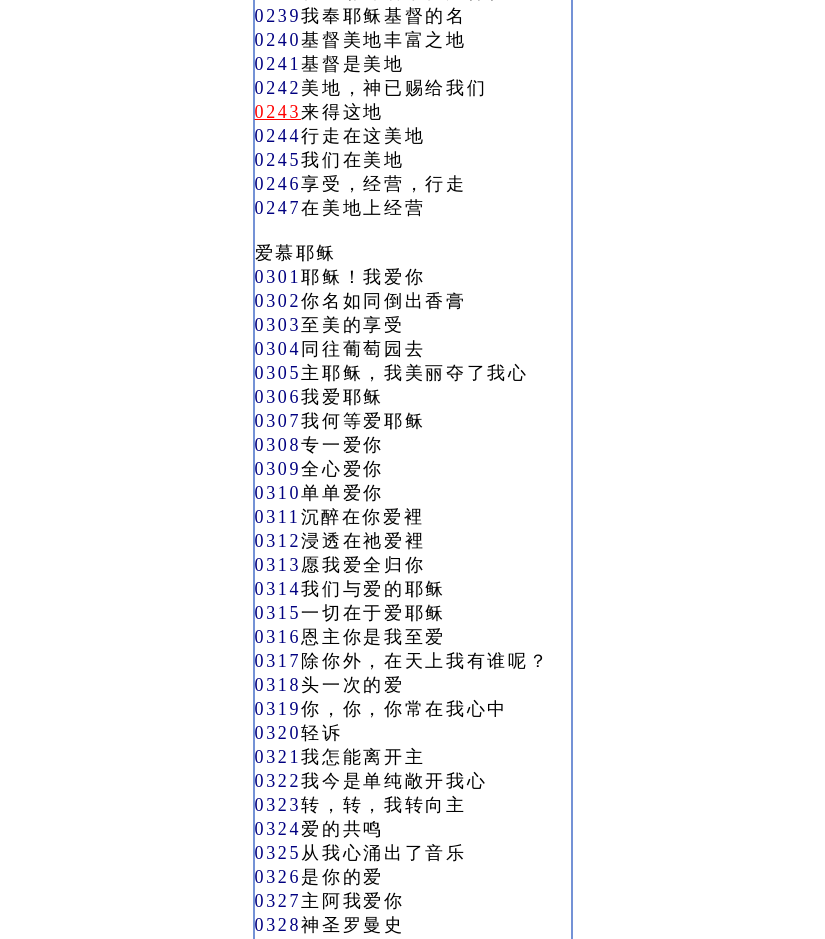 click on "[DATE]" at bounding box center (278, 112) 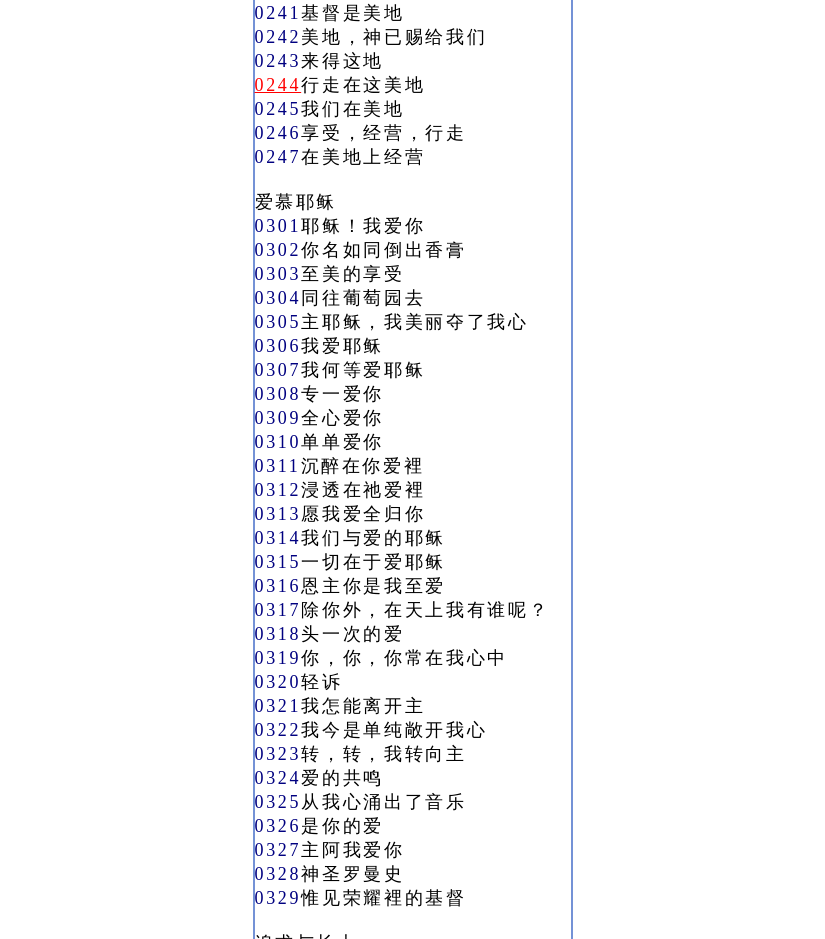 scroll, scrollTop: 3300, scrollLeft: 0, axis: vertical 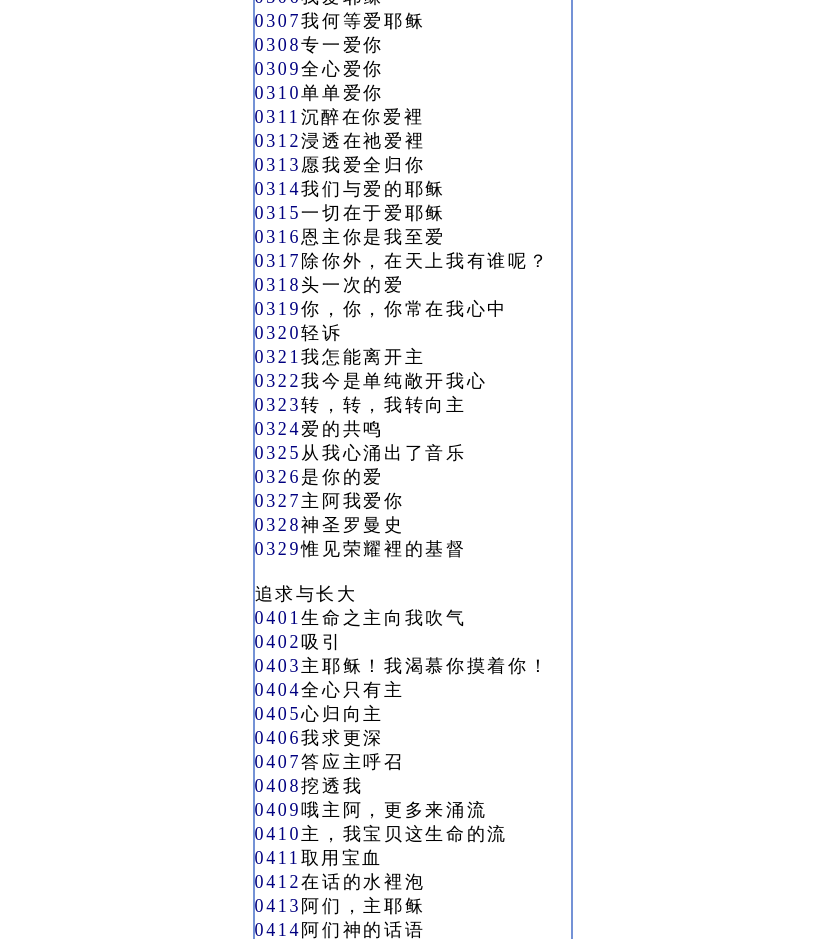 click on "0246" at bounding box center (278, -216) 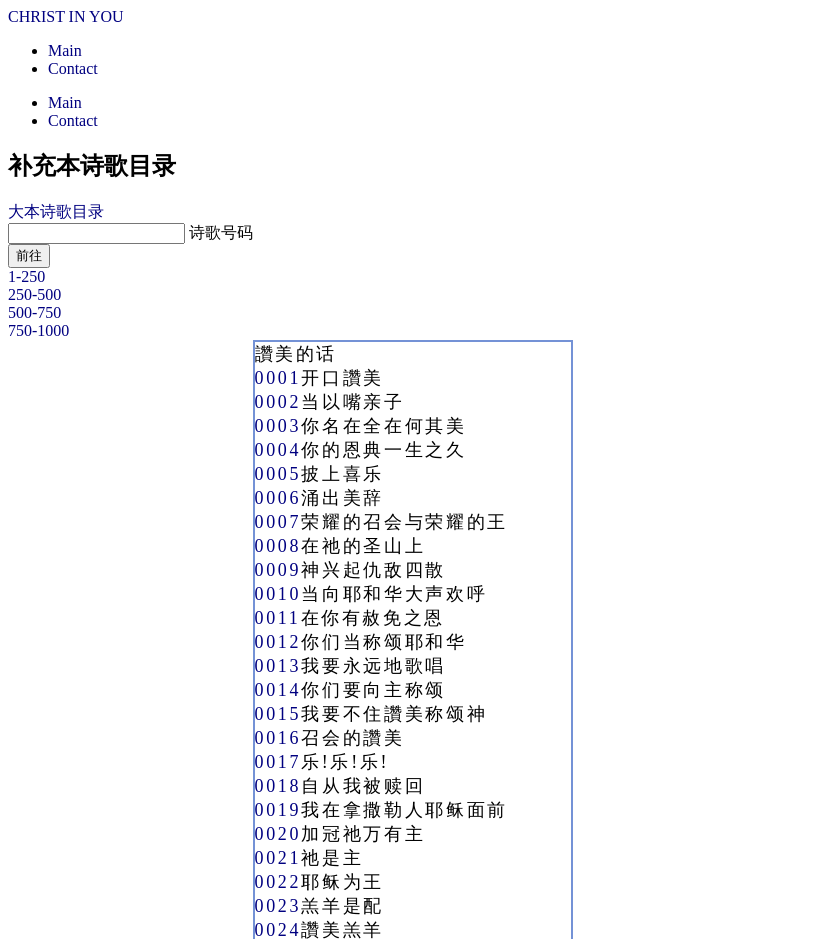 scroll, scrollTop: 3300, scrollLeft: 0, axis: vertical 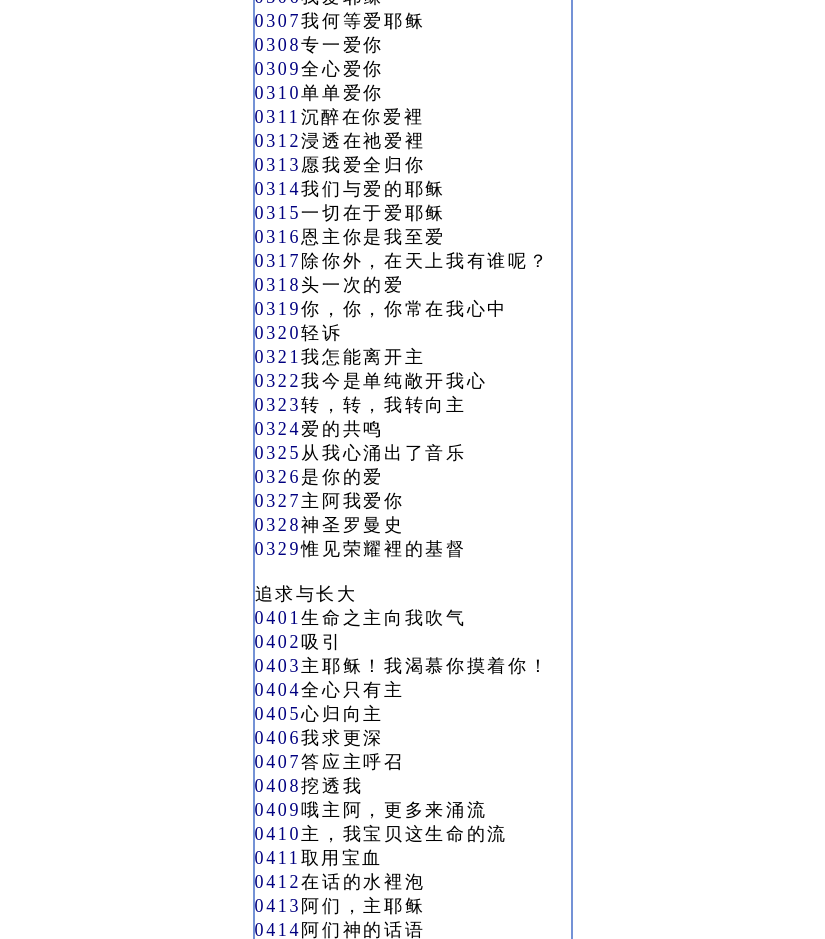 click on "0247" at bounding box center (278, -192) 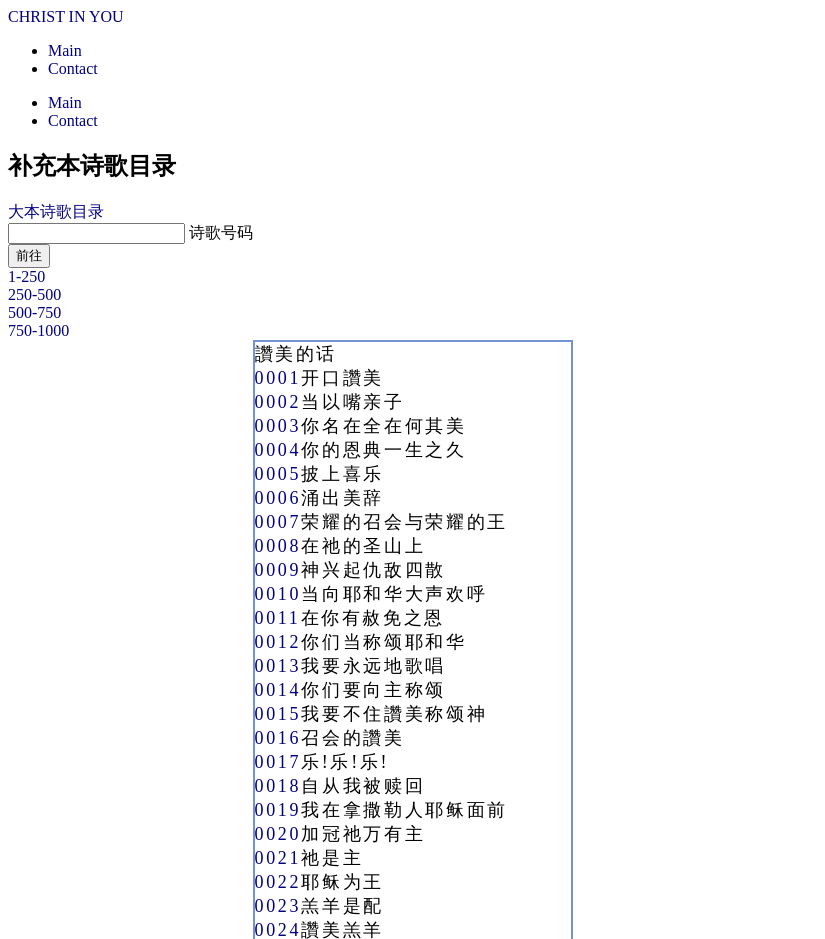 scroll, scrollTop: 3300, scrollLeft: 0, axis: vertical 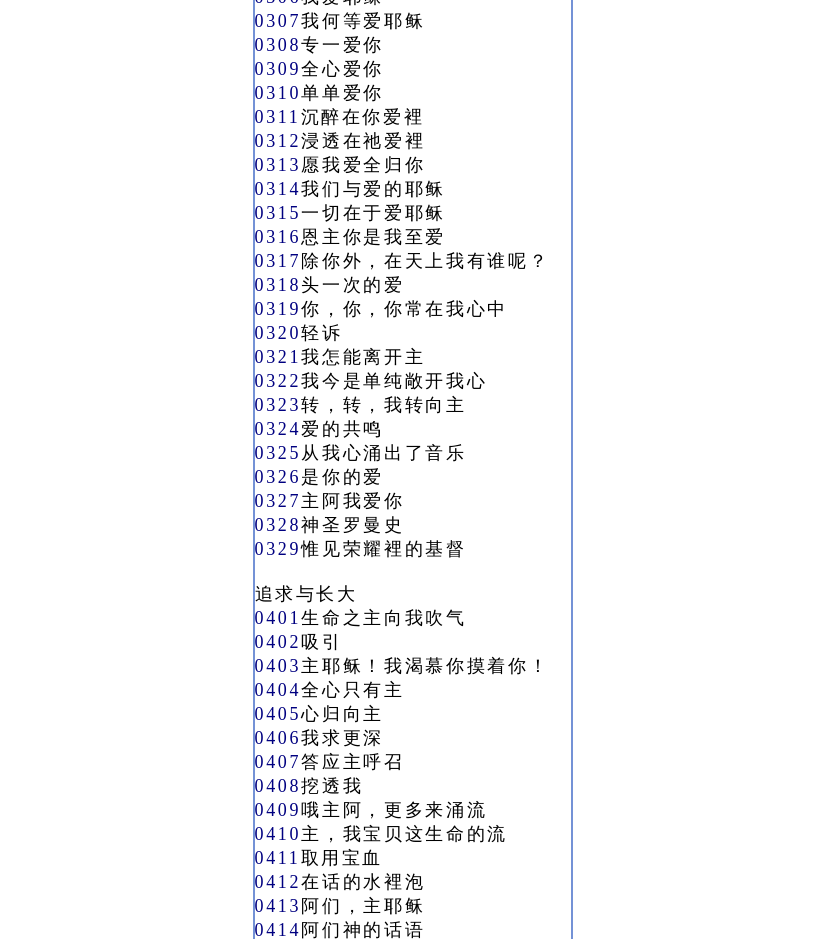click on "0301" at bounding box center [278, -123] 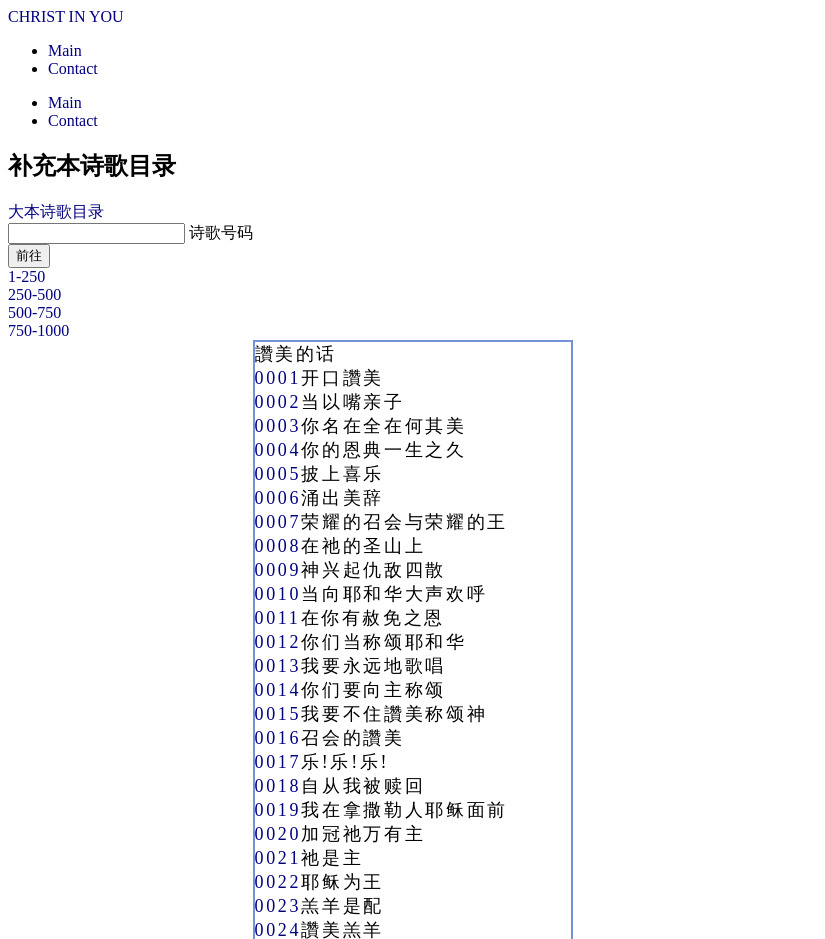 scroll, scrollTop: 3300, scrollLeft: 0, axis: vertical 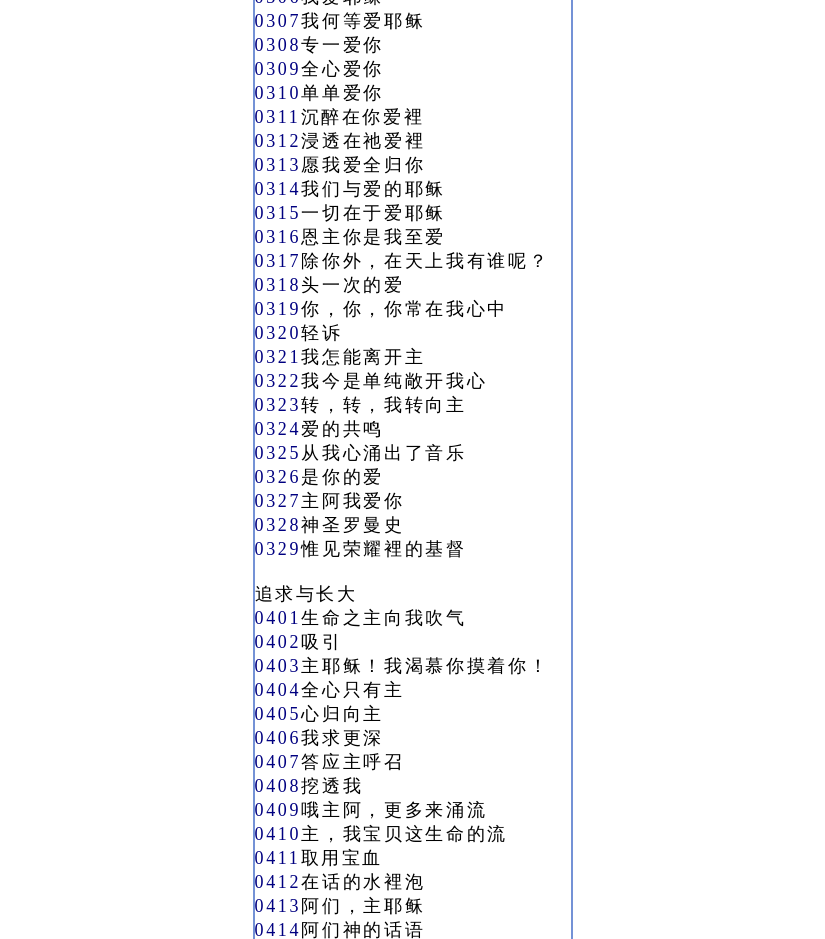 click on "0304" at bounding box center [278, -51] 